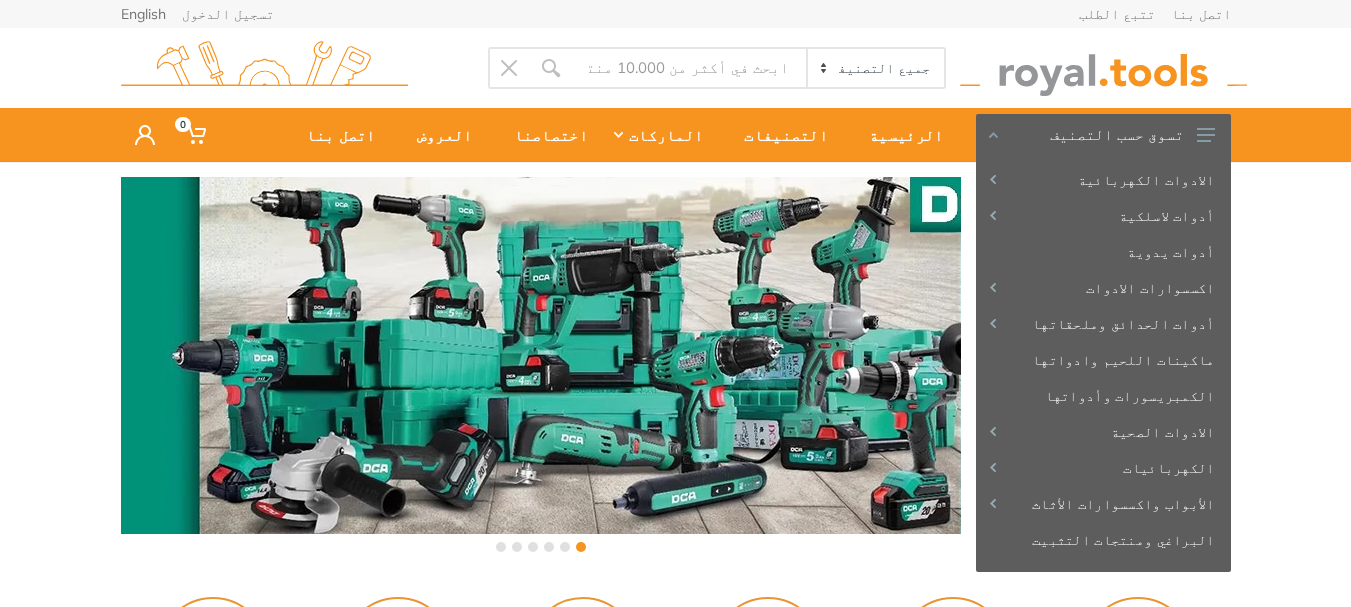 scroll, scrollTop: 0, scrollLeft: 0, axis: both 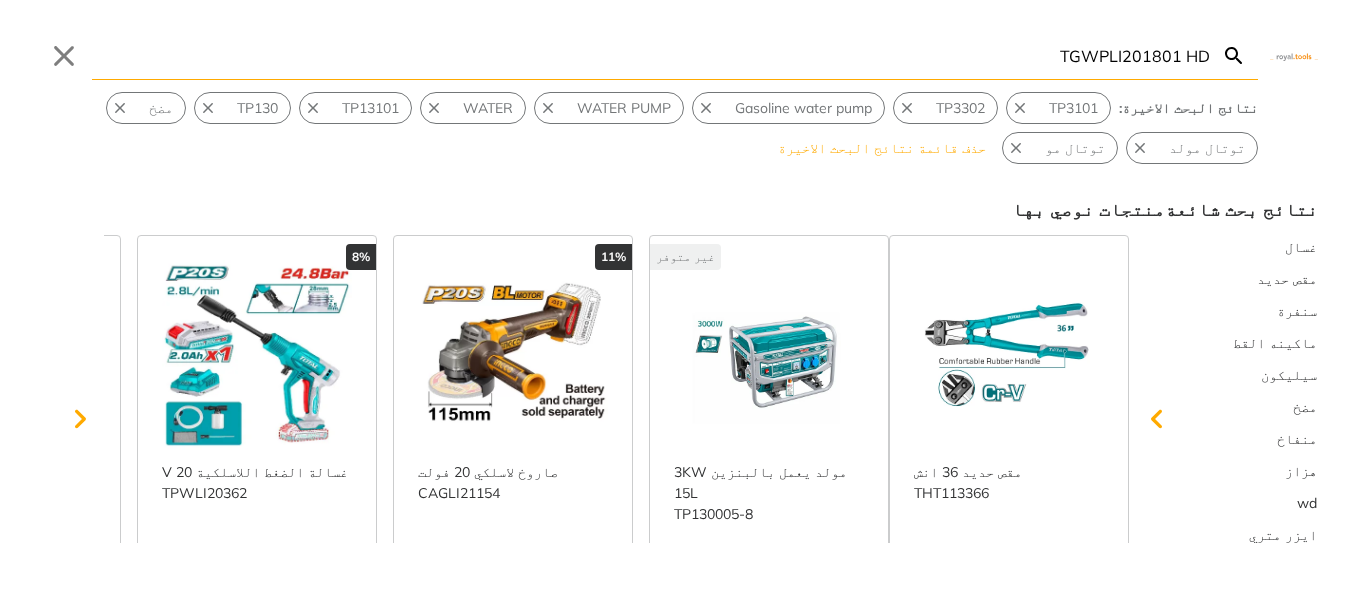 type on "TGWPLI201801 HD" 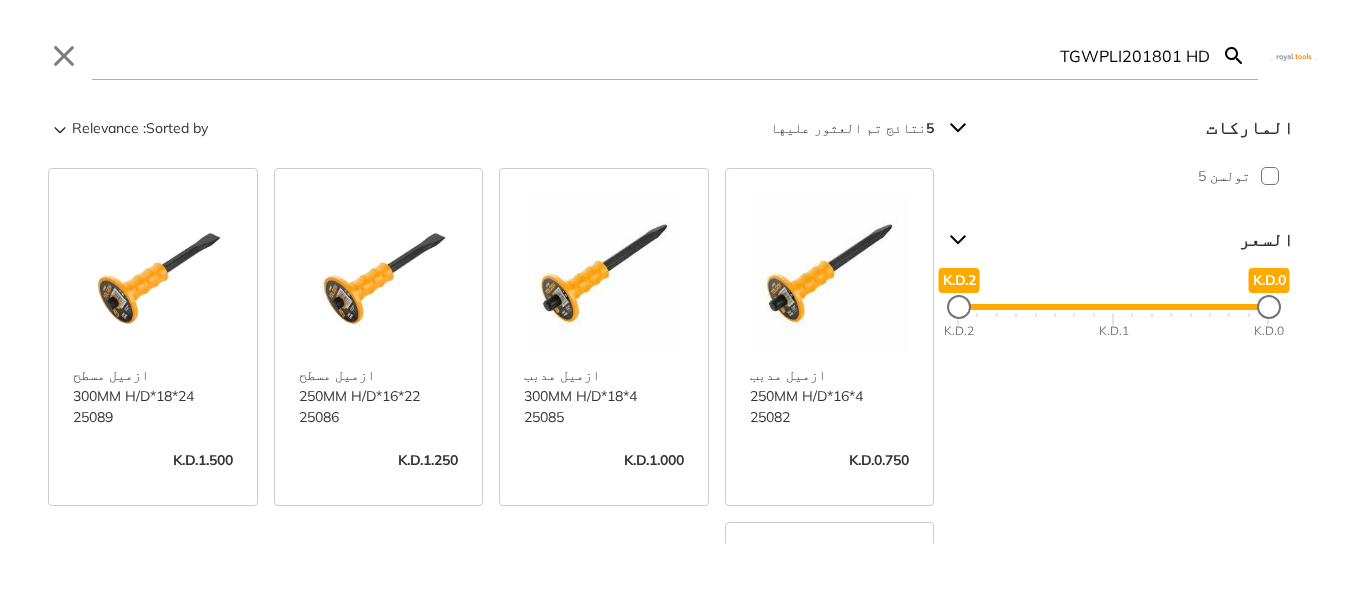 click 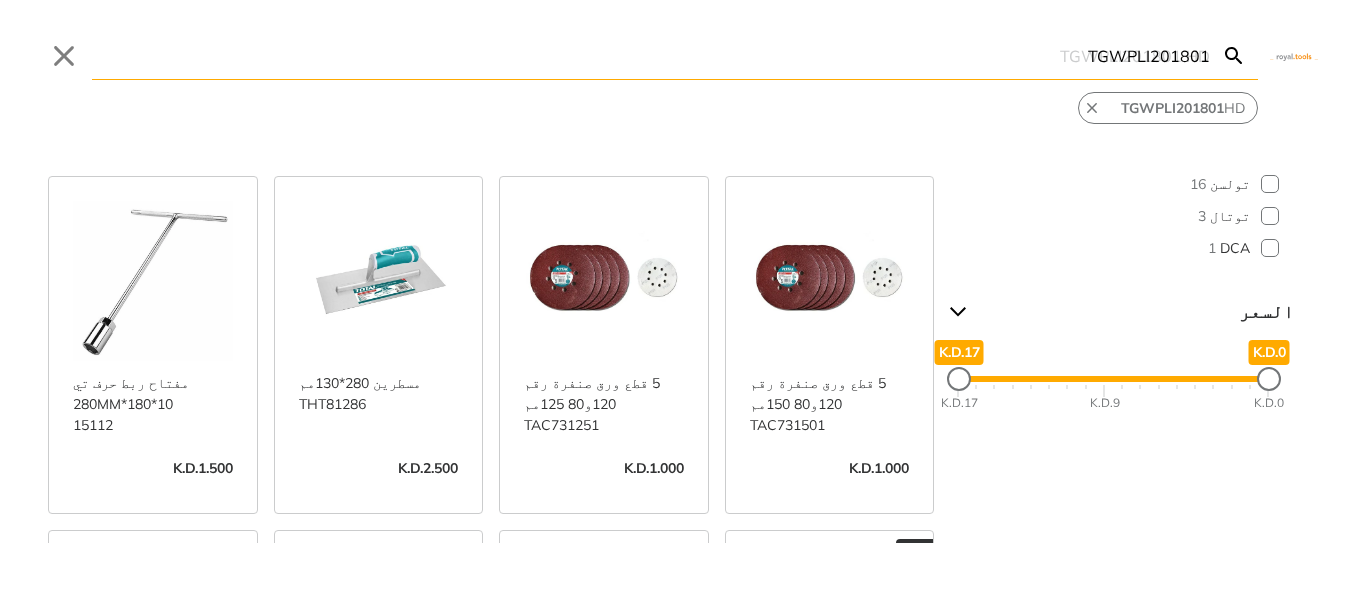 scroll, scrollTop: 0, scrollLeft: 0, axis: both 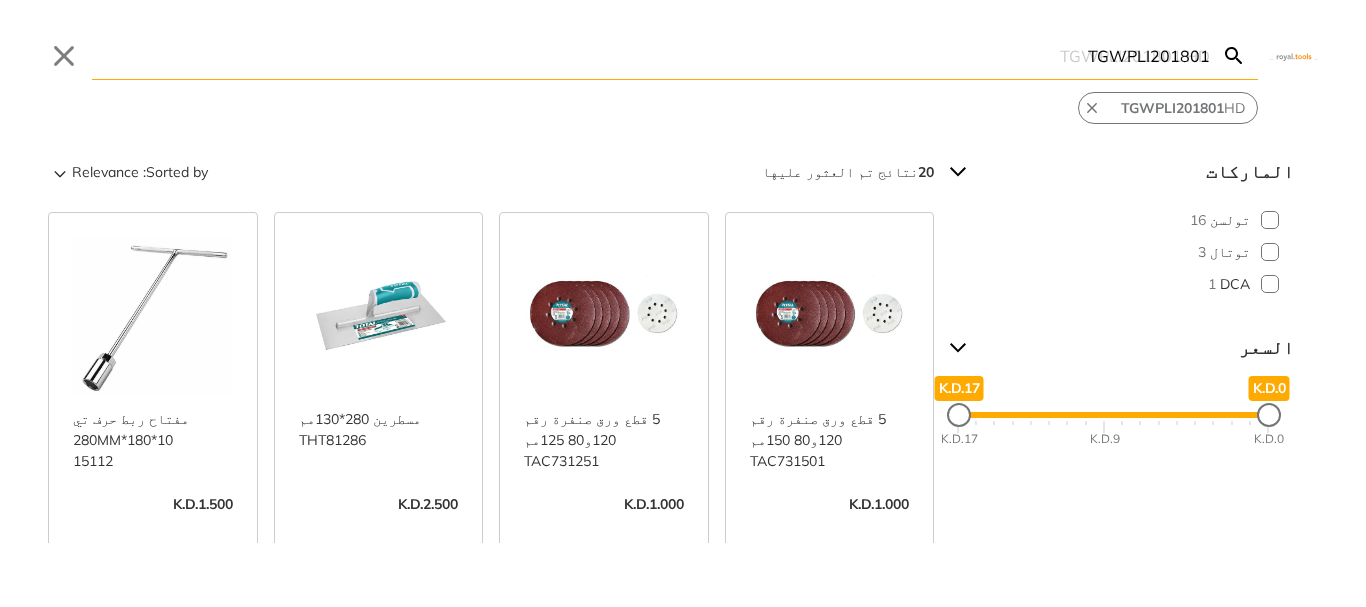 drag, startPoint x: 1057, startPoint y: 60, endPoint x: 1238, endPoint y: 72, distance: 181.39735 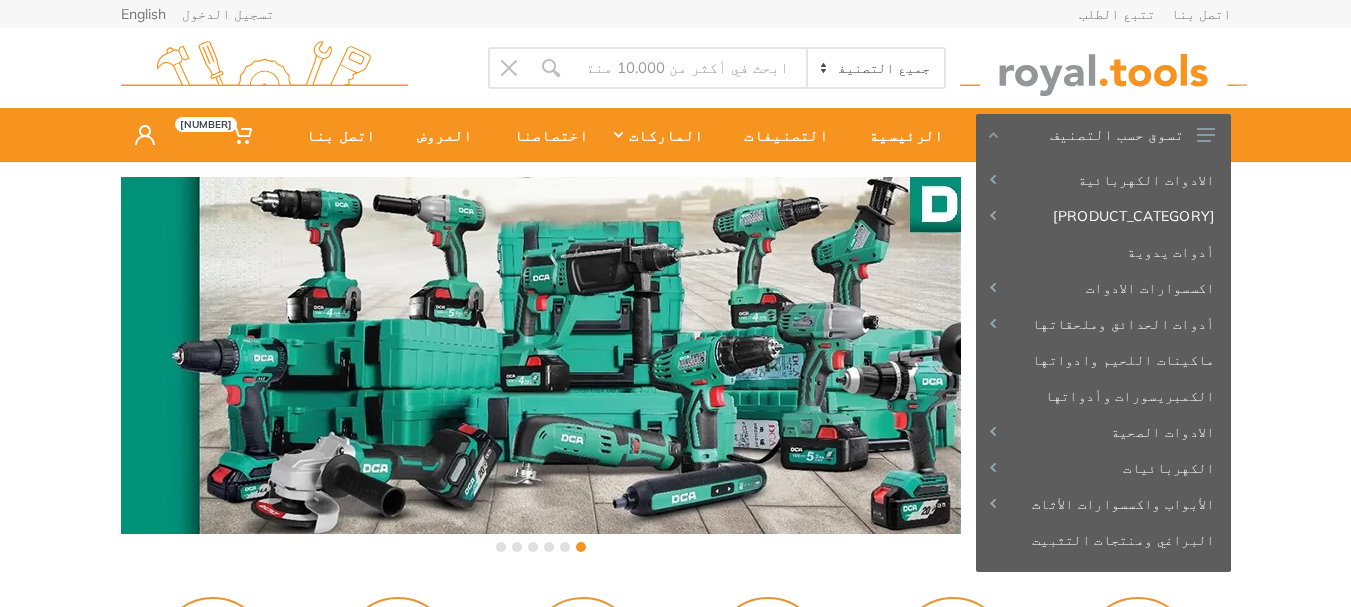 scroll, scrollTop: 0, scrollLeft: 0, axis: both 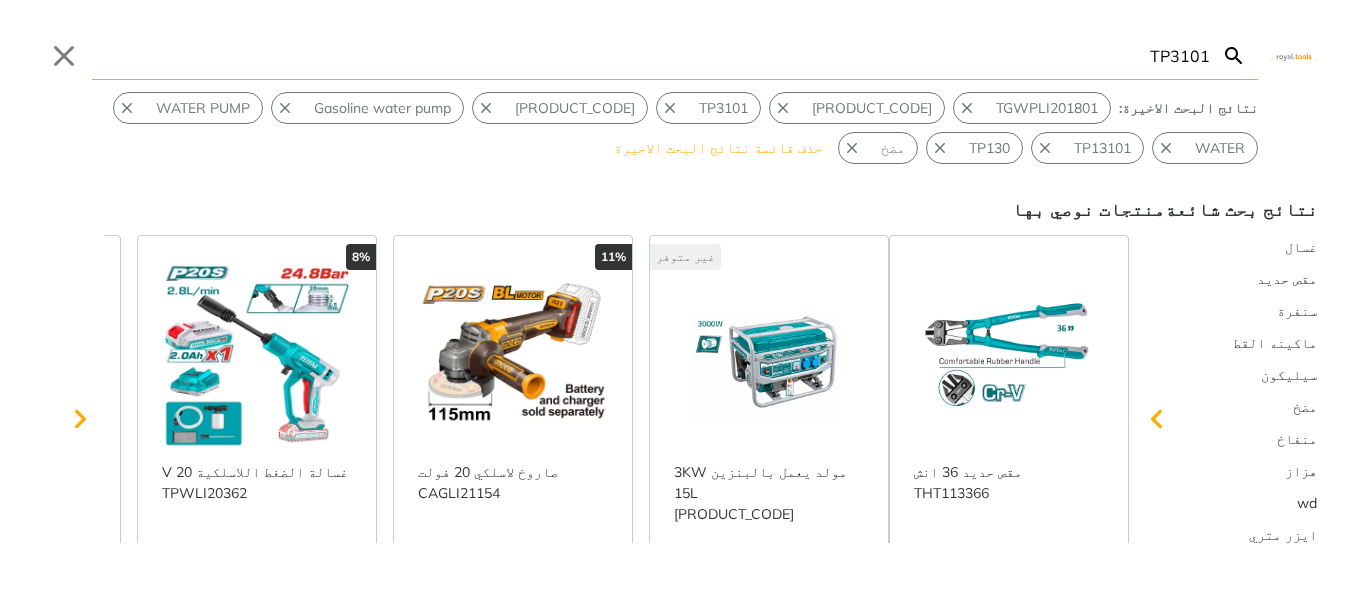 type on "TP3101" 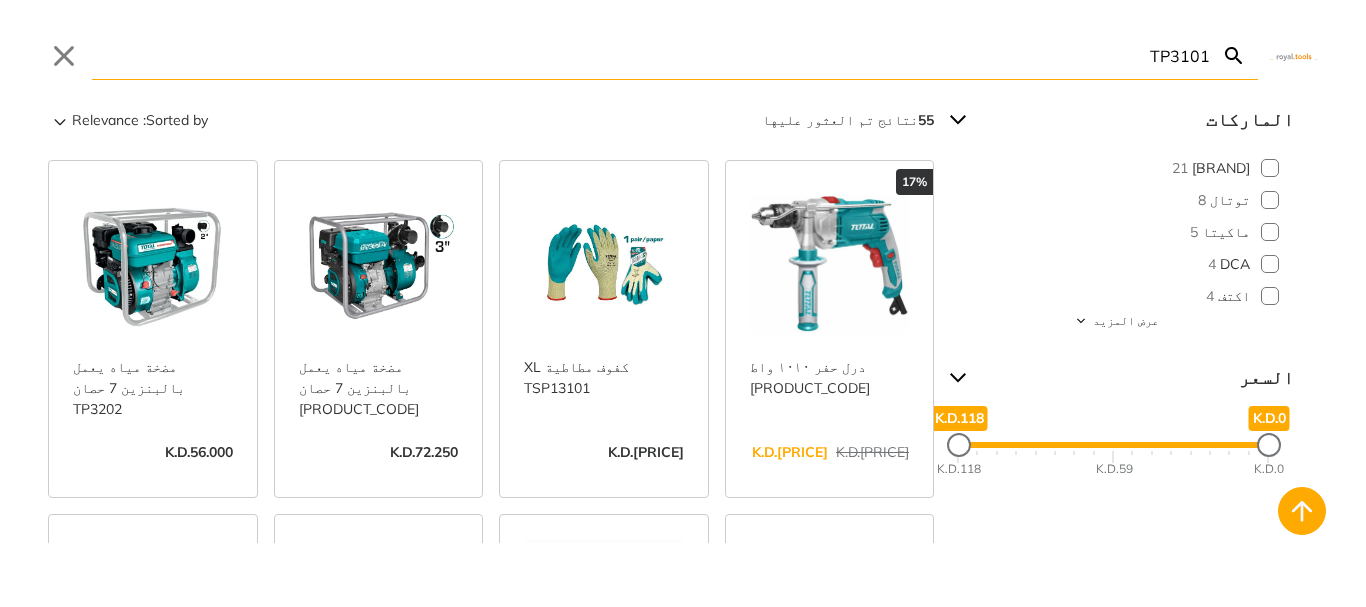 scroll, scrollTop: 0, scrollLeft: 0, axis: both 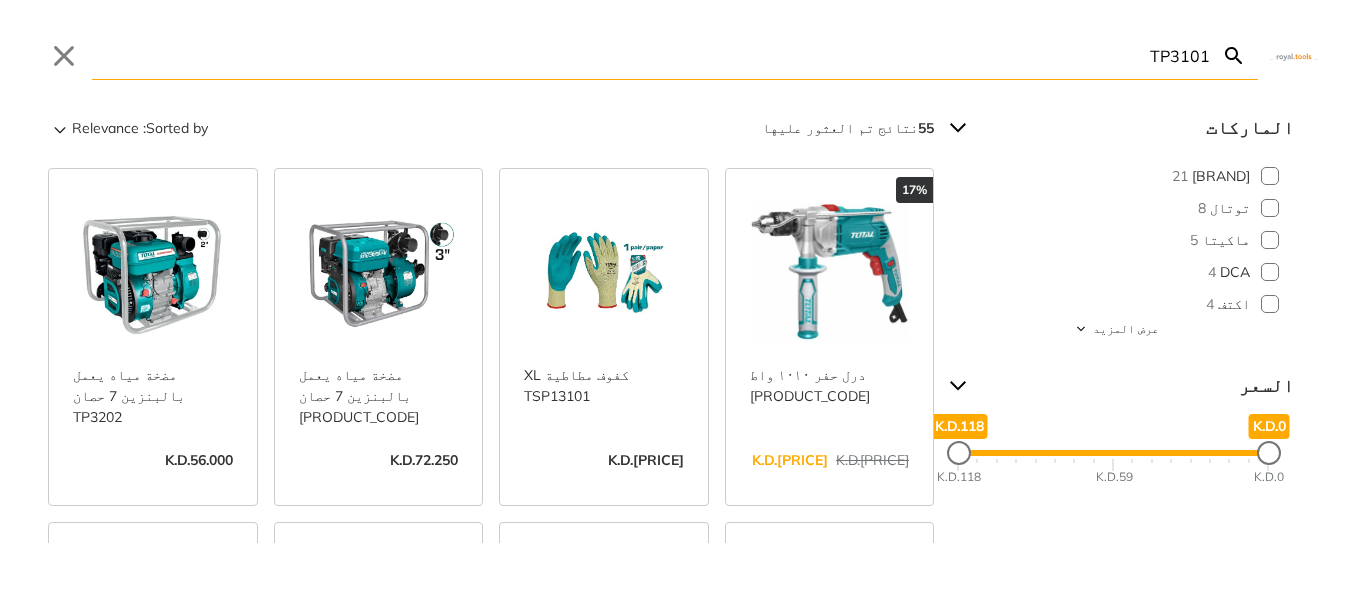 drag, startPoint x: 1130, startPoint y: 64, endPoint x: 1212, endPoint y: 60, distance: 82.0975 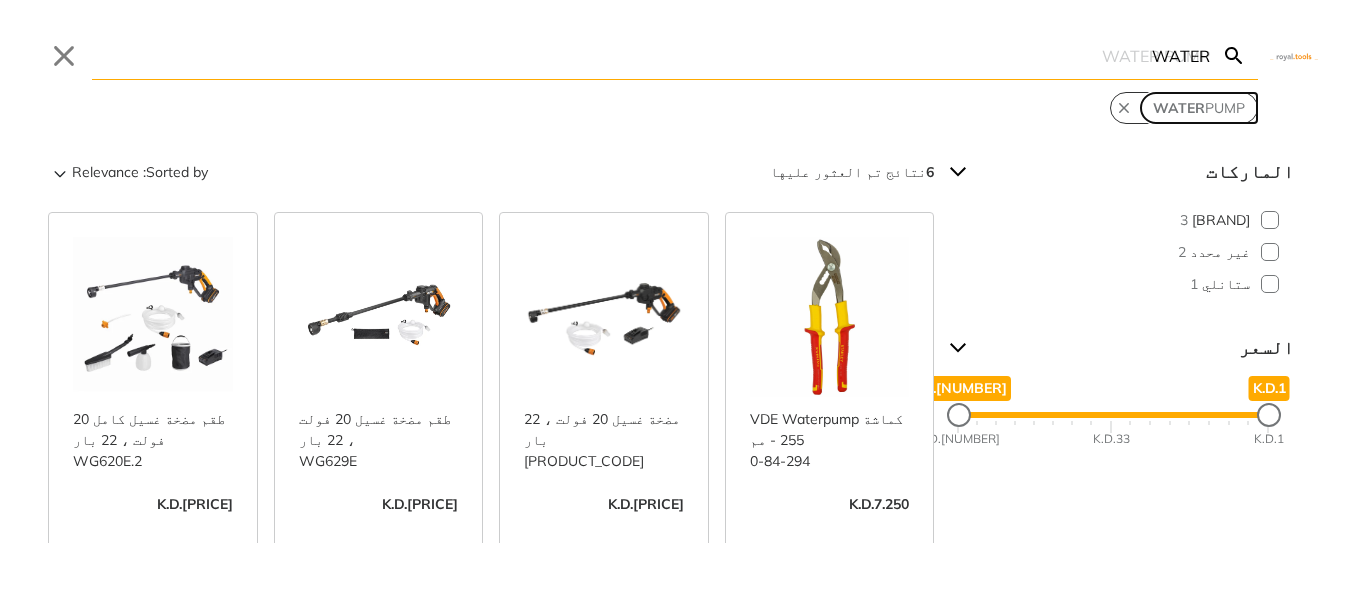 click on "WATER  PUMP" at bounding box center [1199, 108] 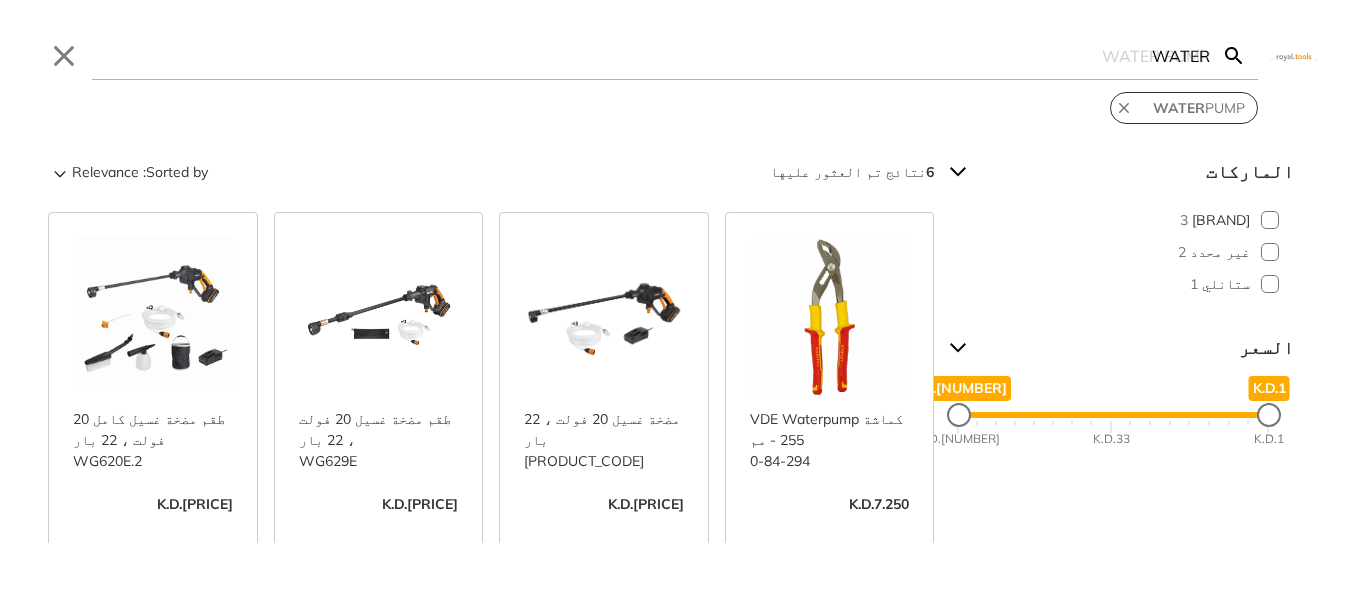 type on "WATER PUMP" 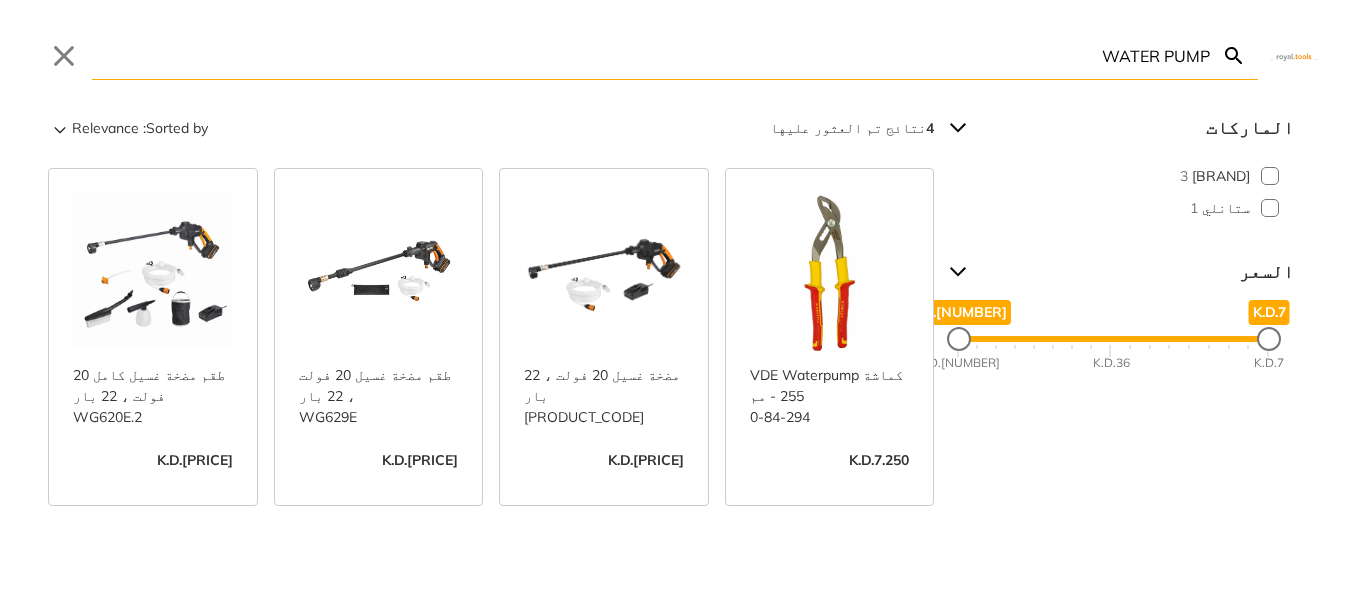 click on "WATER PUMP" at bounding box center [651, 55] 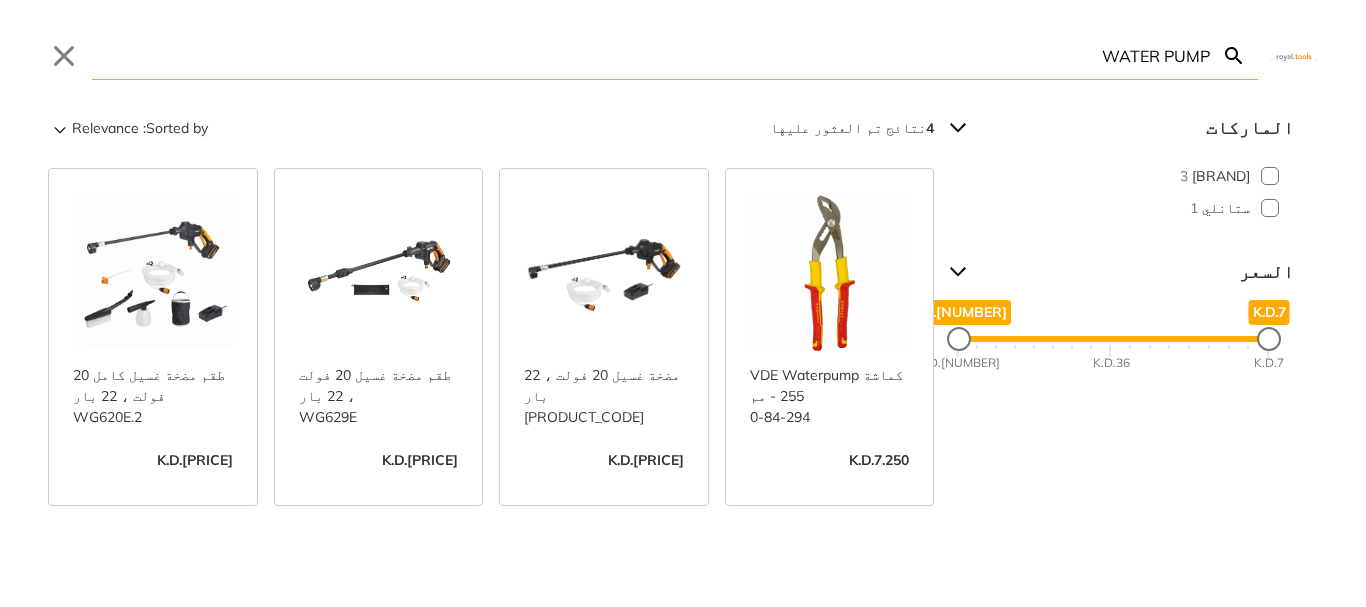 click 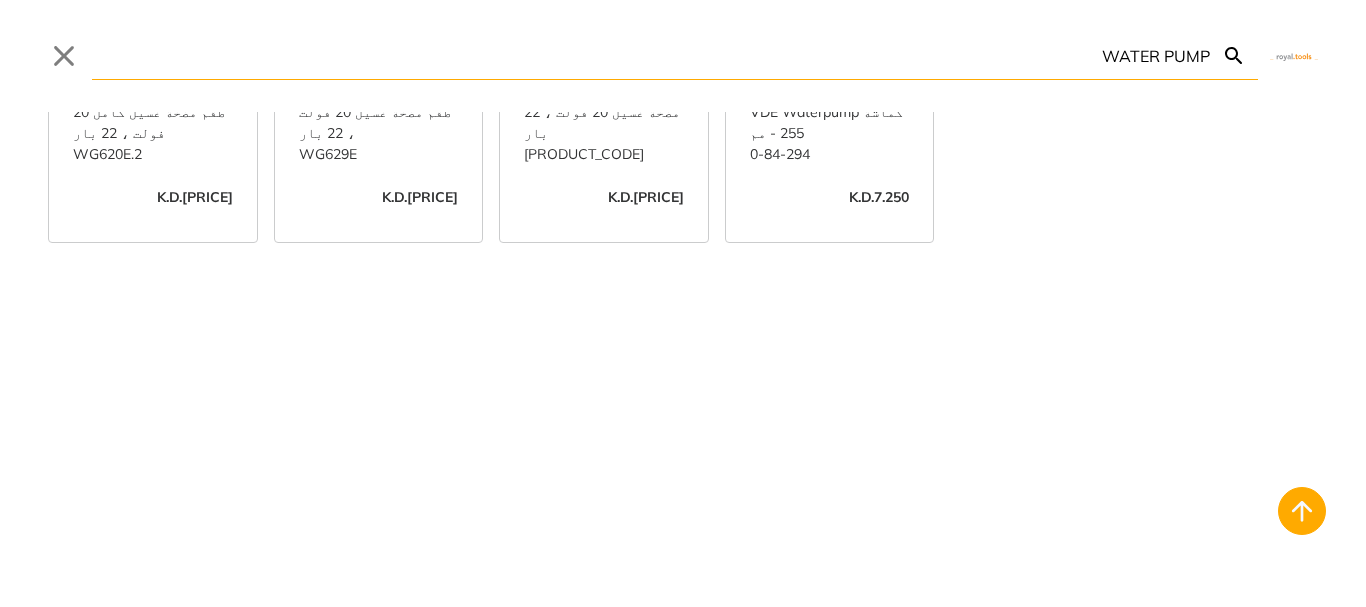 scroll, scrollTop: 0, scrollLeft: 0, axis: both 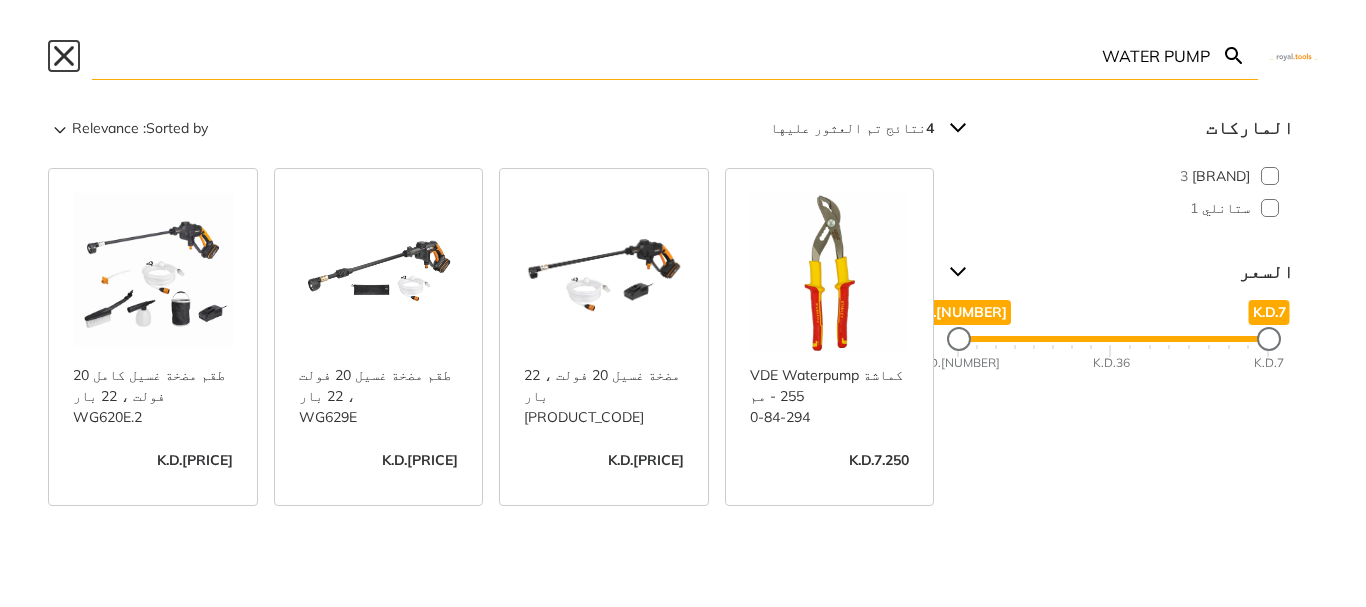click on "Close" at bounding box center (64, 56) 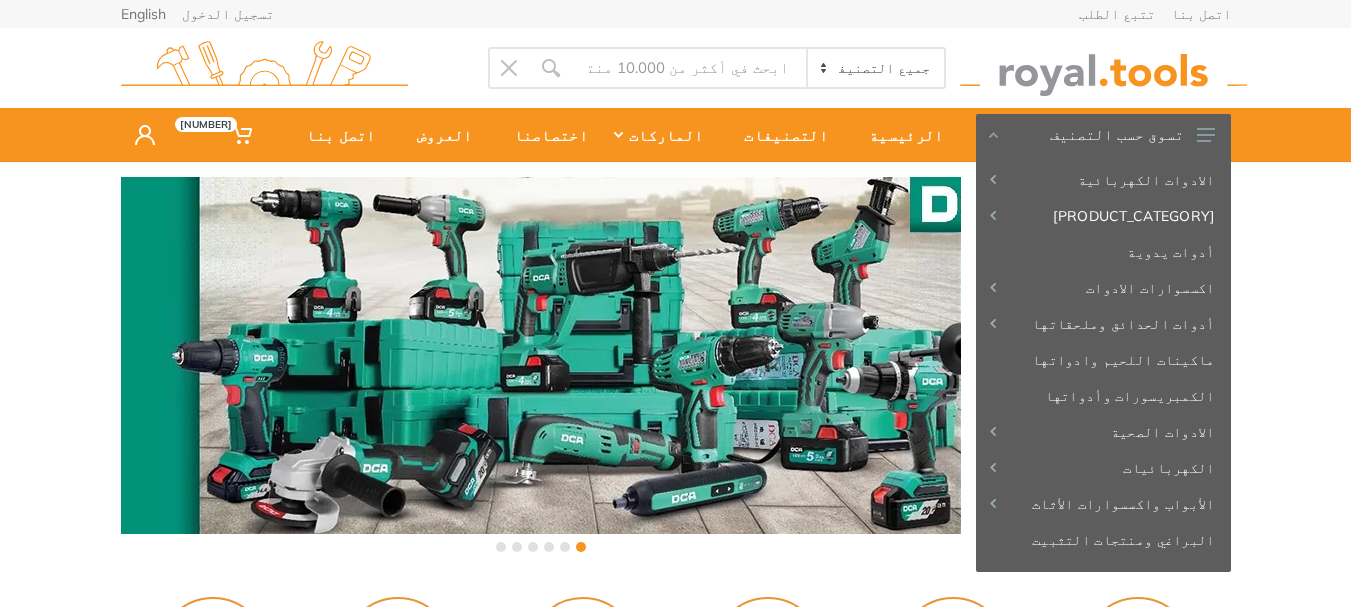 click at bounding box center (689, 68) 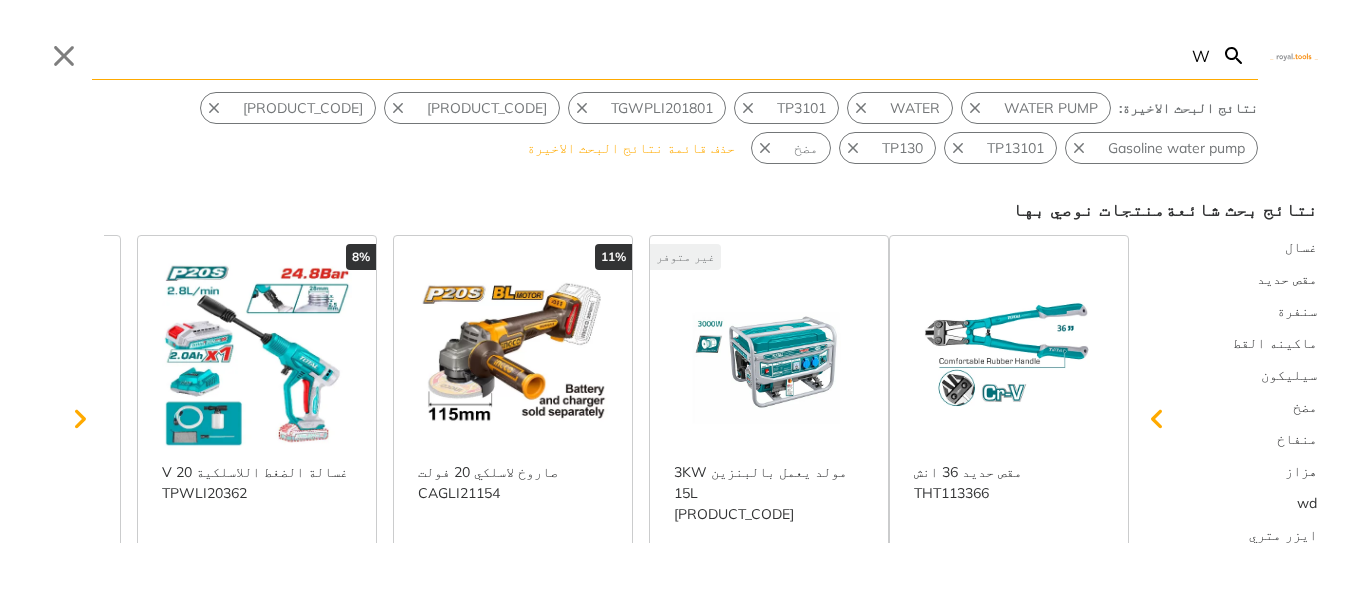 type on "W" 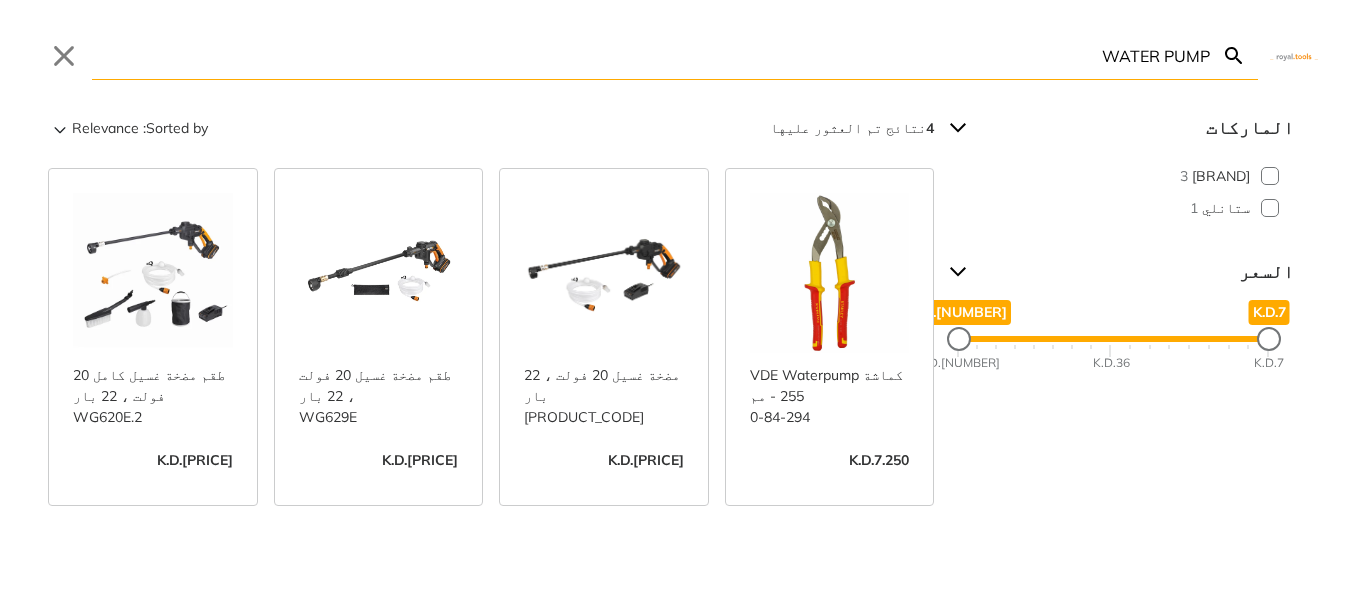 type on "WATER PUMP" 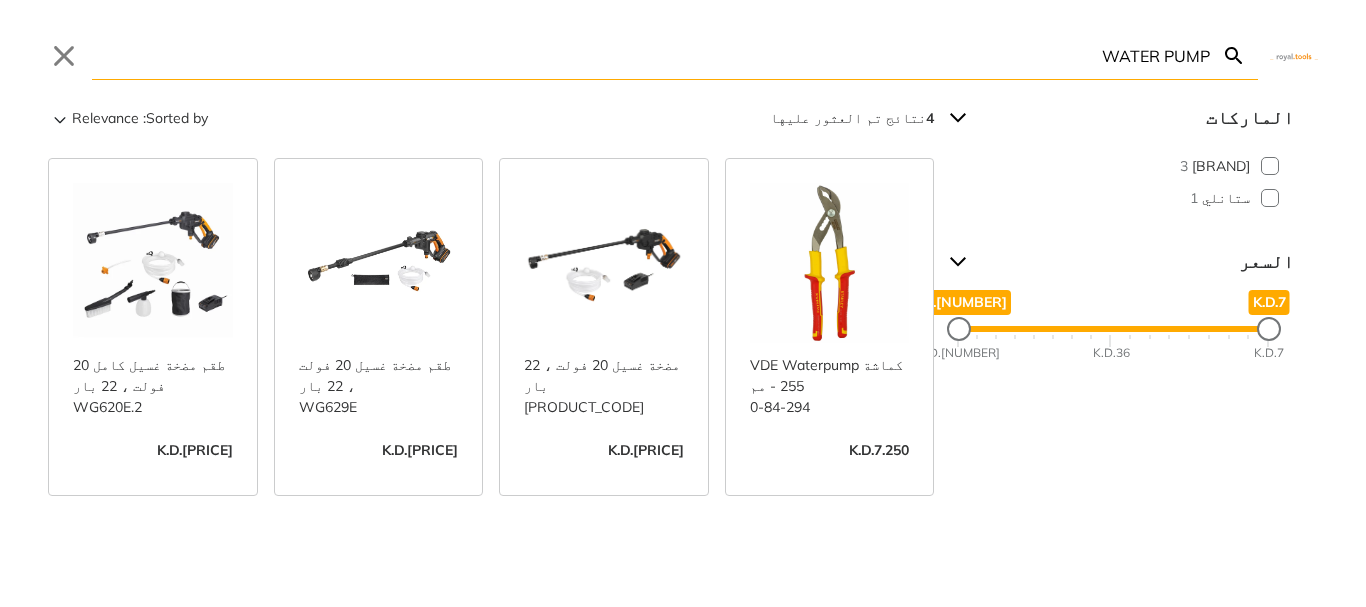 scroll, scrollTop: 0, scrollLeft: 0, axis: both 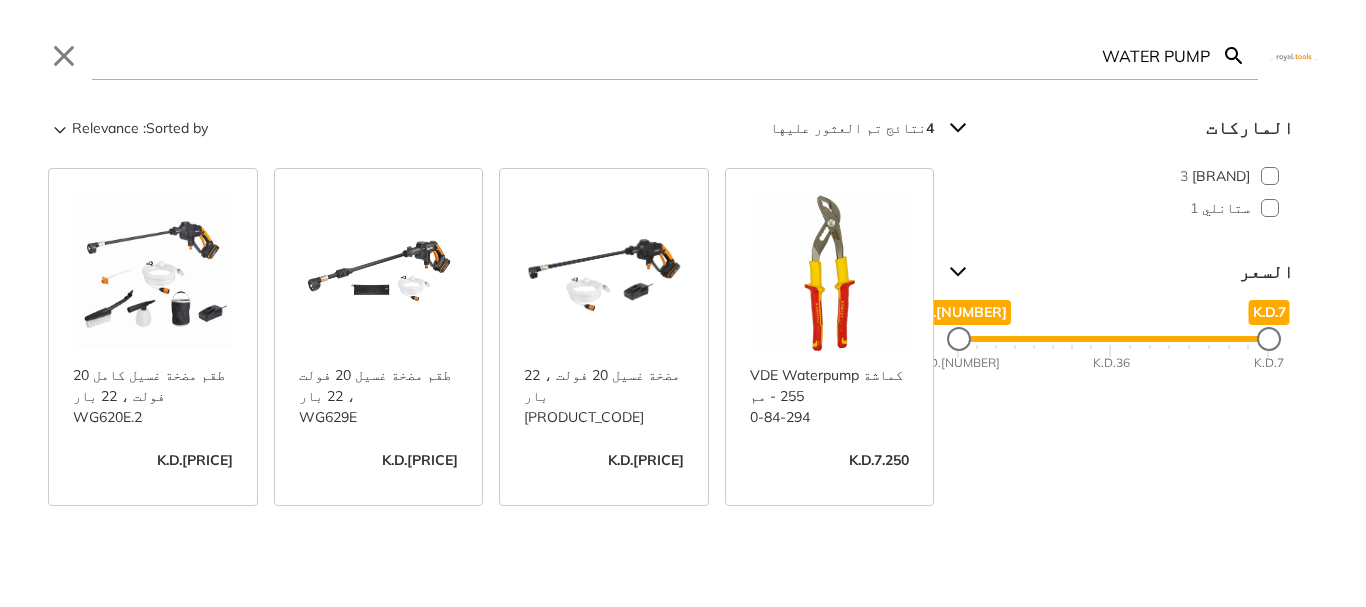 drag, startPoint x: 1105, startPoint y: 54, endPoint x: 1208, endPoint y: 55, distance: 103.00485 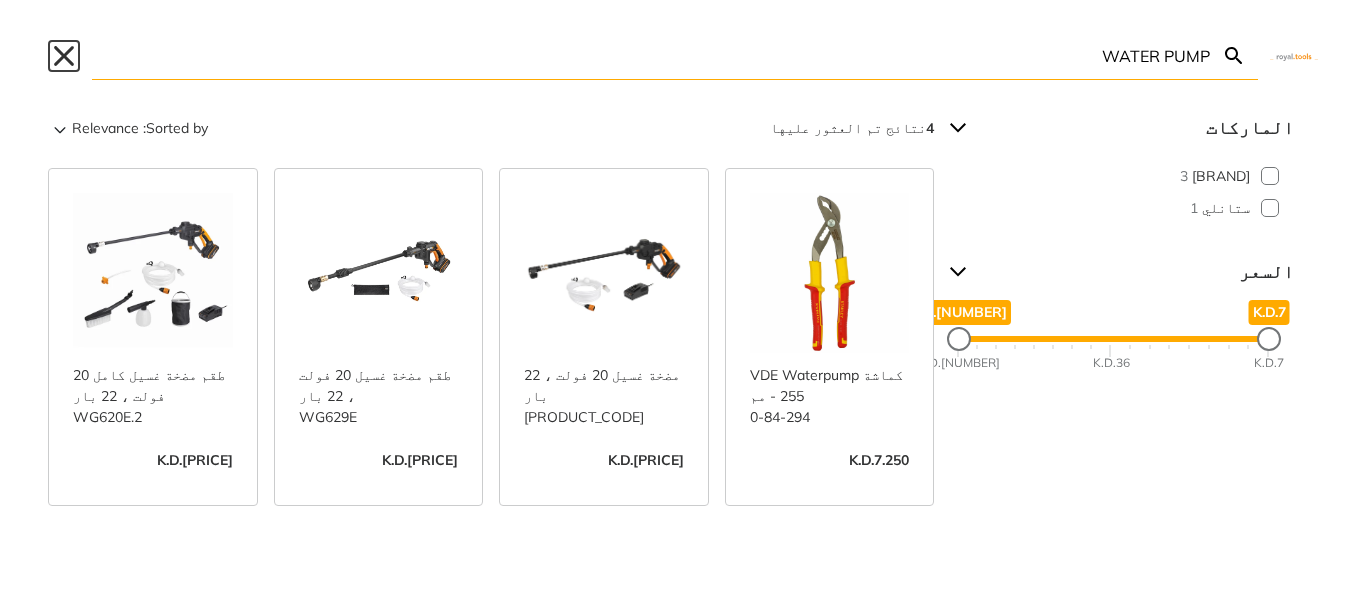 click on "Close" at bounding box center (64, 56) 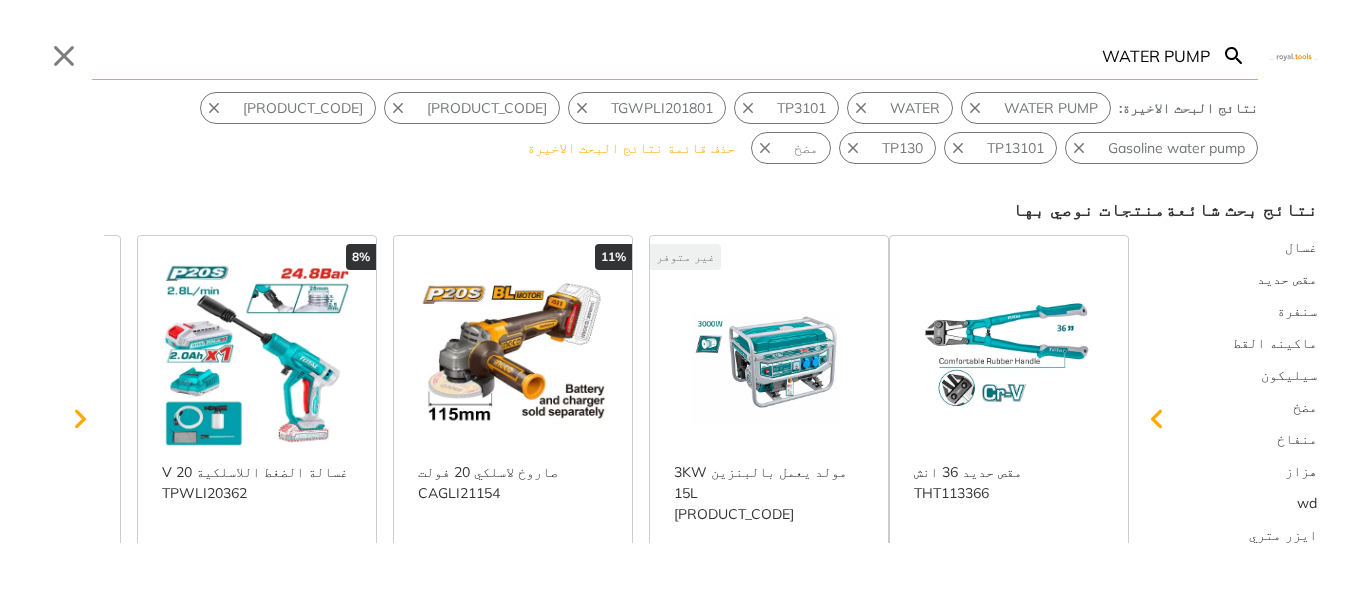 type on "WATER PUMP" 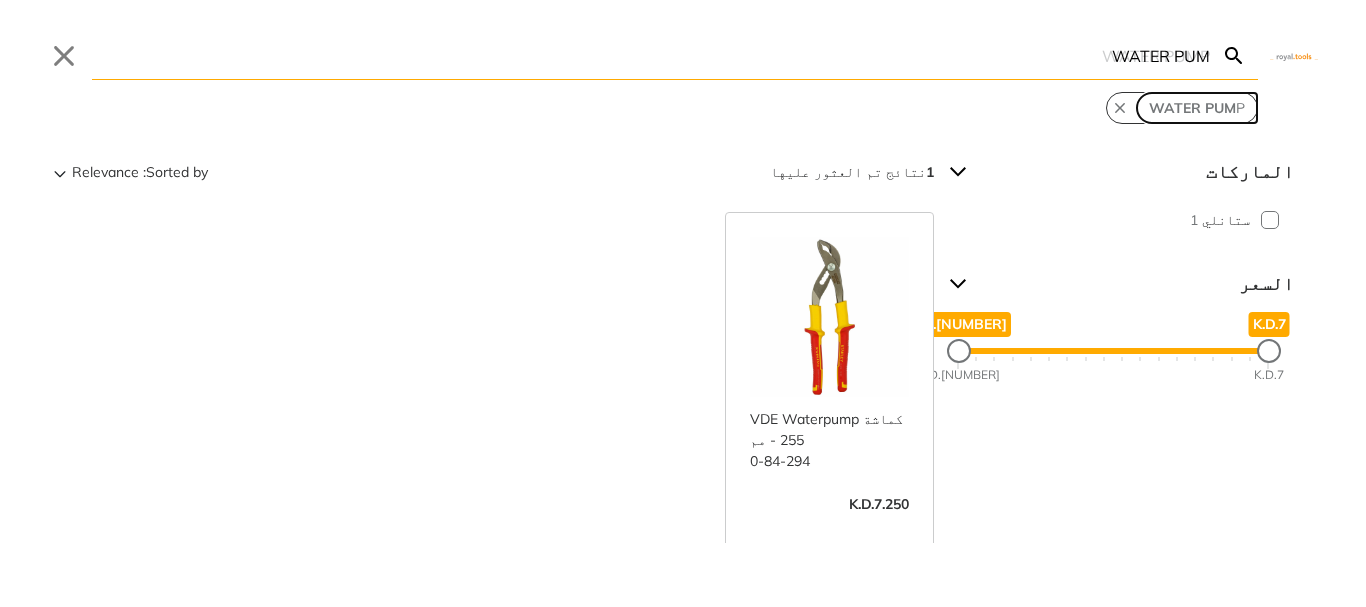 click on "WATER PUM" at bounding box center [1192, 108] 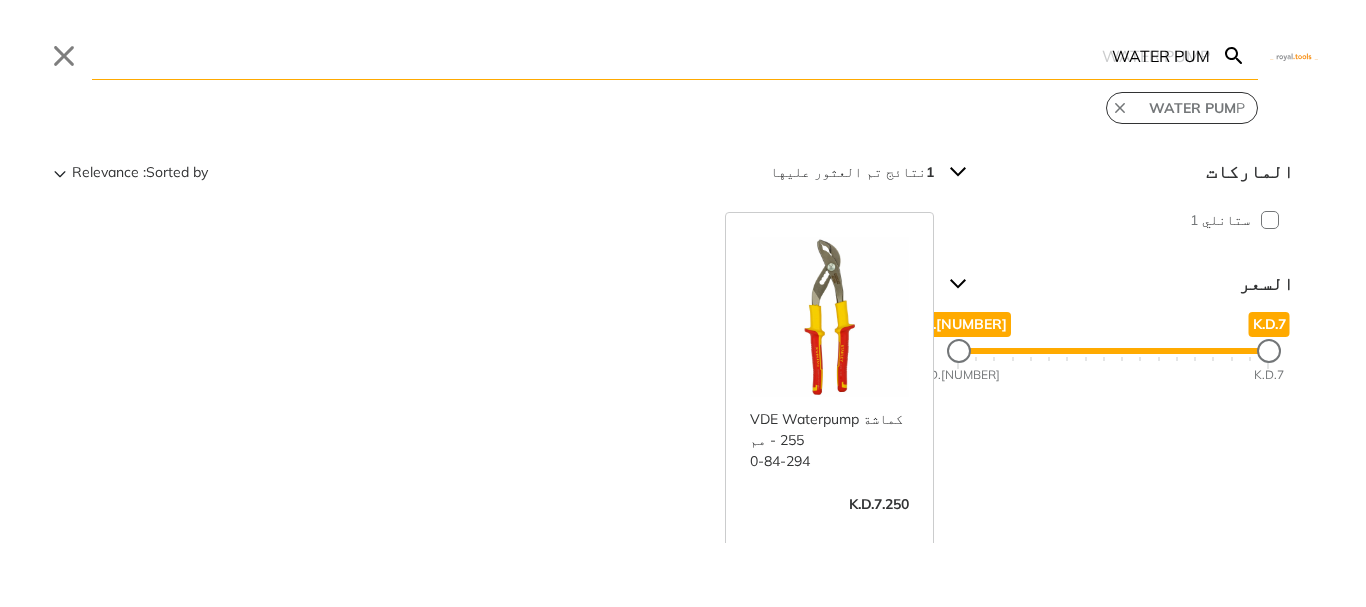 type on "WATER PUMP" 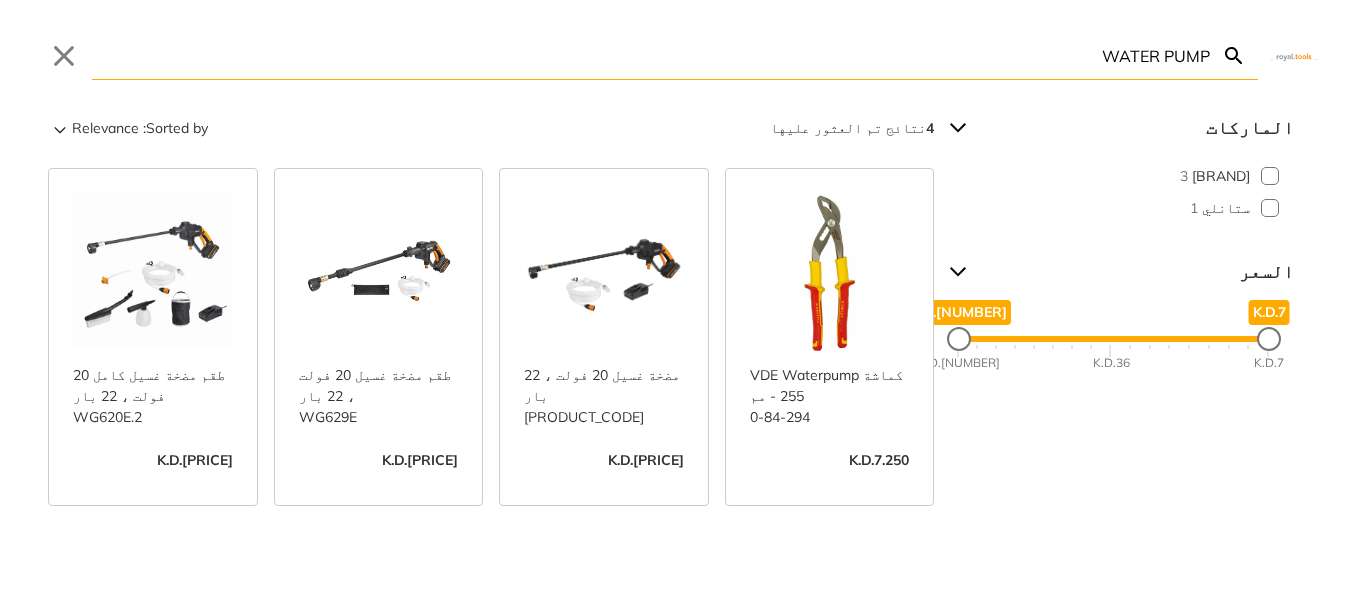 drag, startPoint x: 1084, startPoint y: 53, endPoint x: 1298, endPoint y: 42, distance: 214.28252 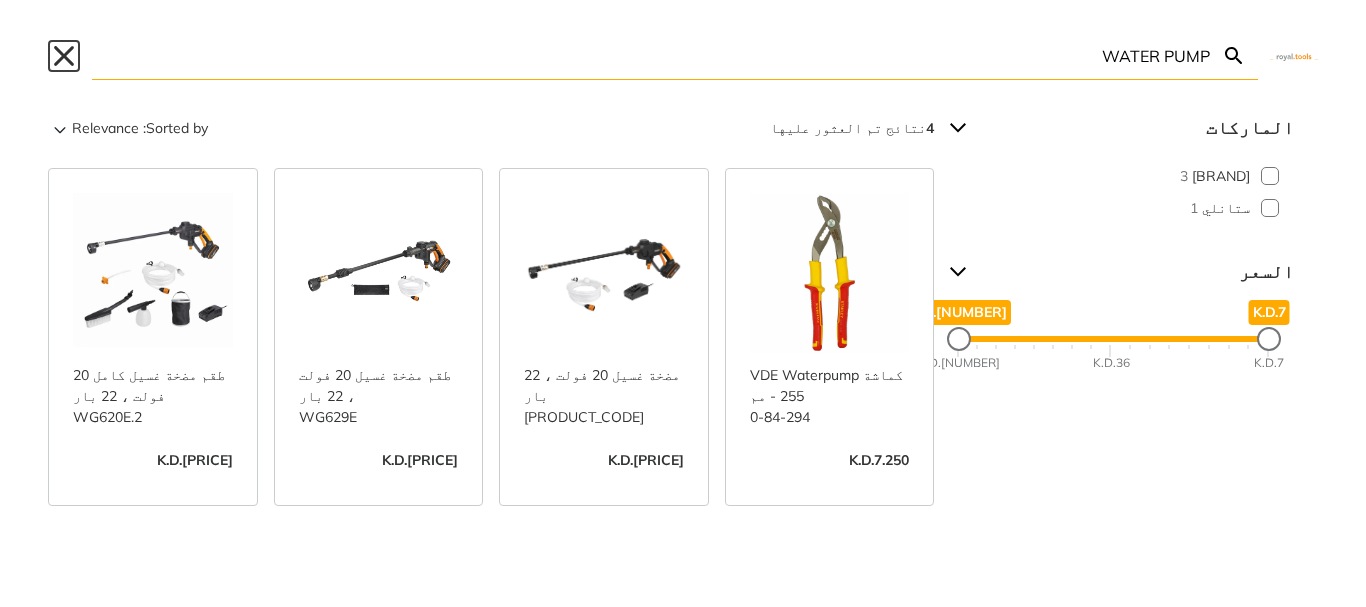click on "Close" at bounding box center (64, 56) 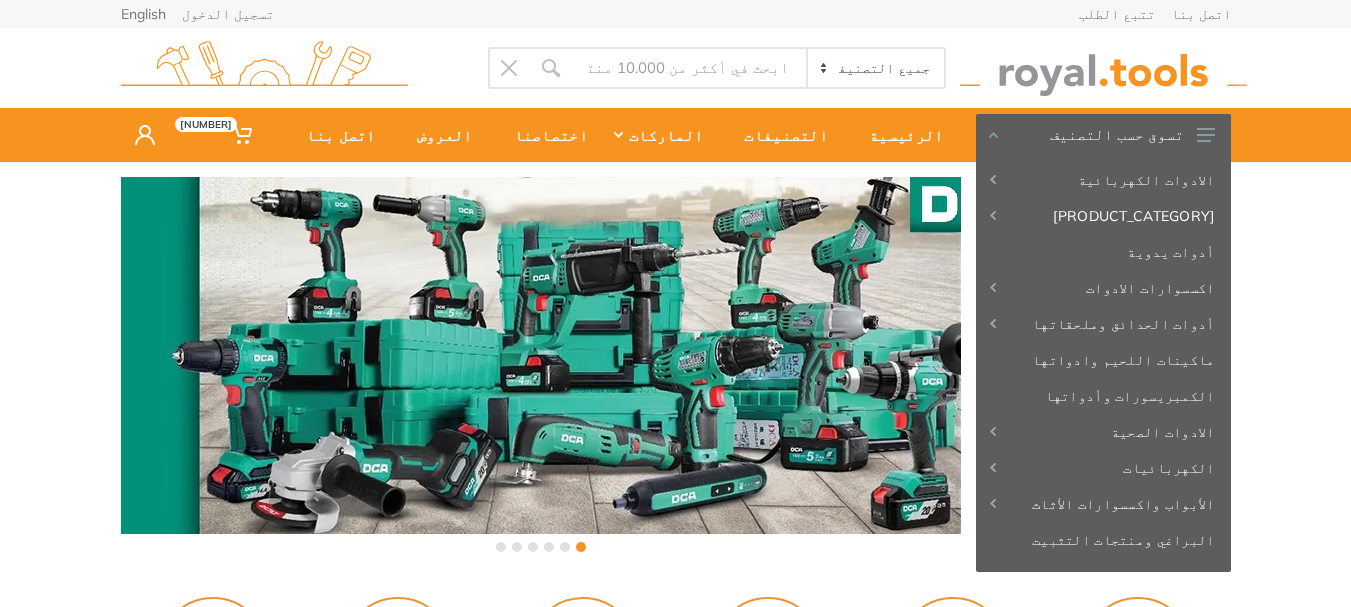 click at bounding box center (689, 68) 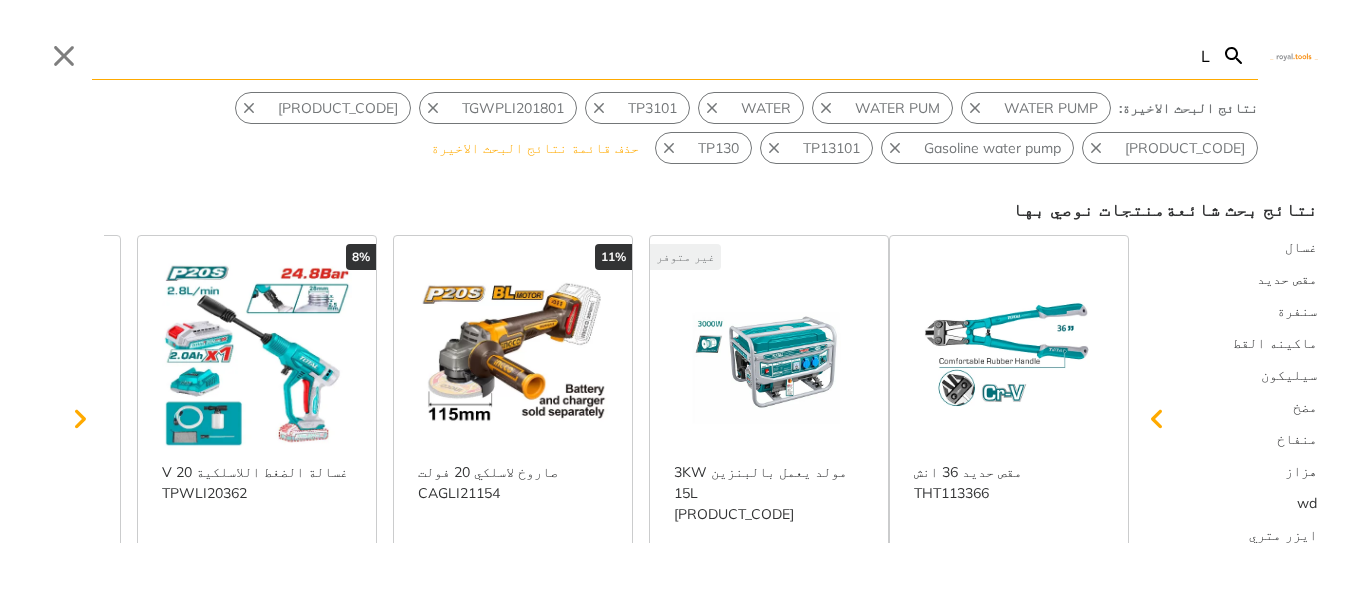 type on "L" 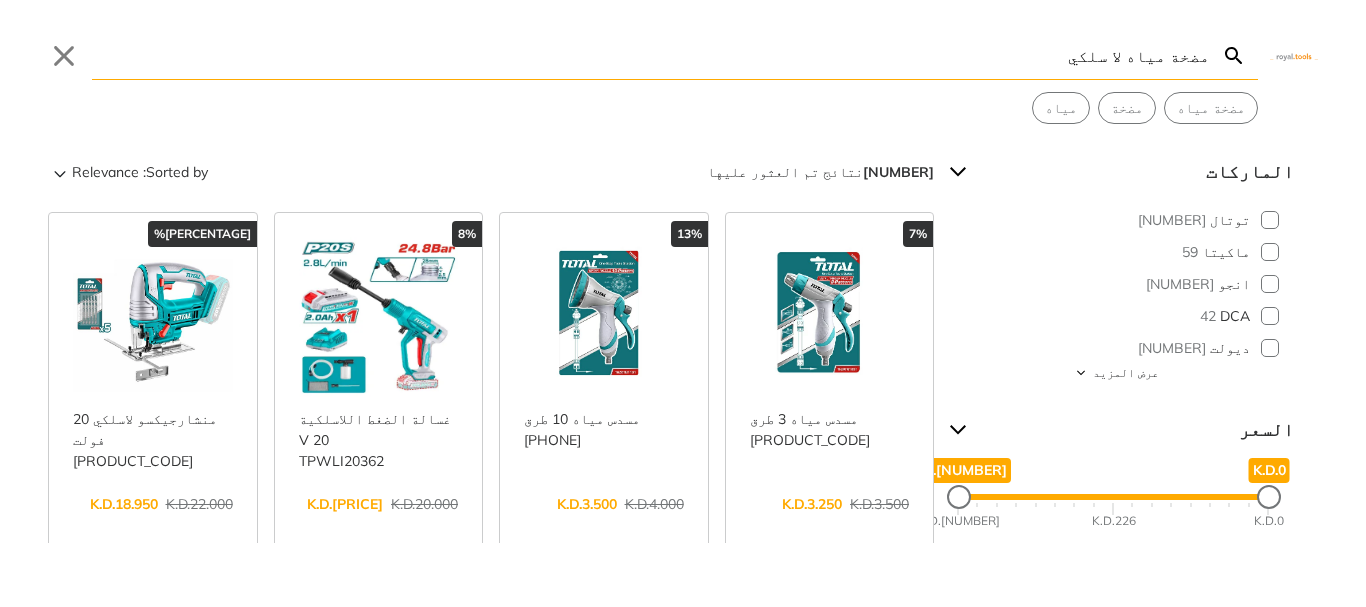 type on "مضخة مياه لا سلكية" 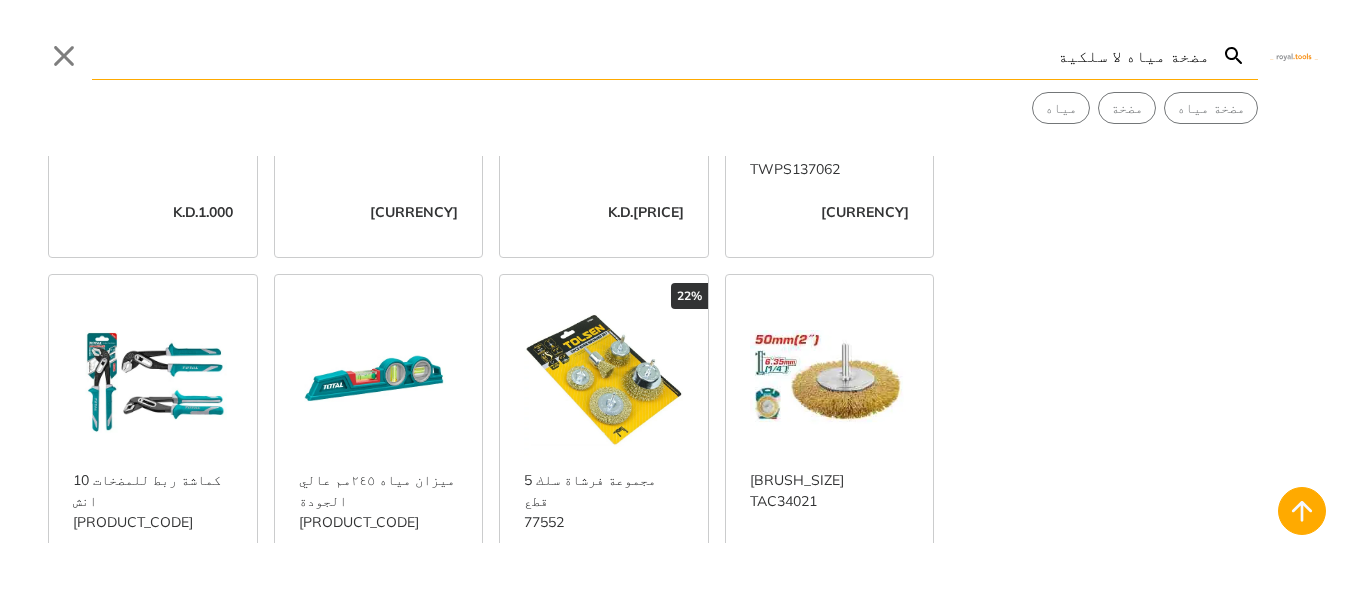 scroll, scrollTop: 1100, scrollLeft: 0, axis: vertical 